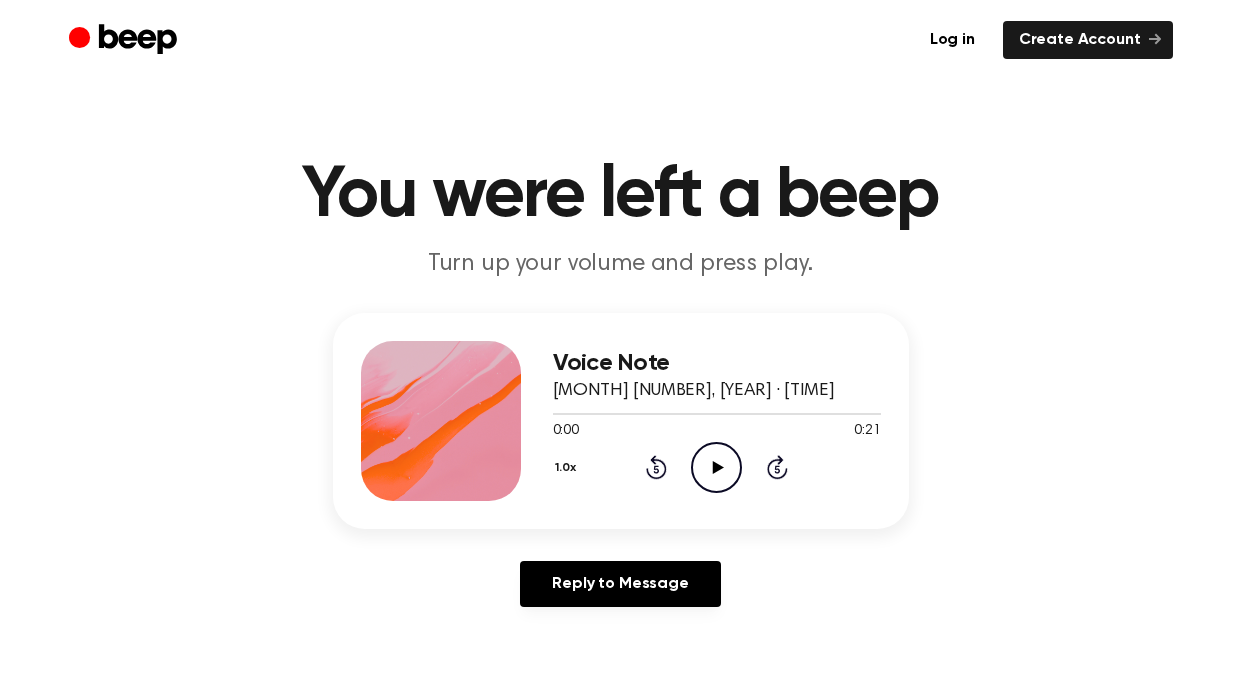 scroll, scrollTop: 0, scrollLeft: 0, axis: both 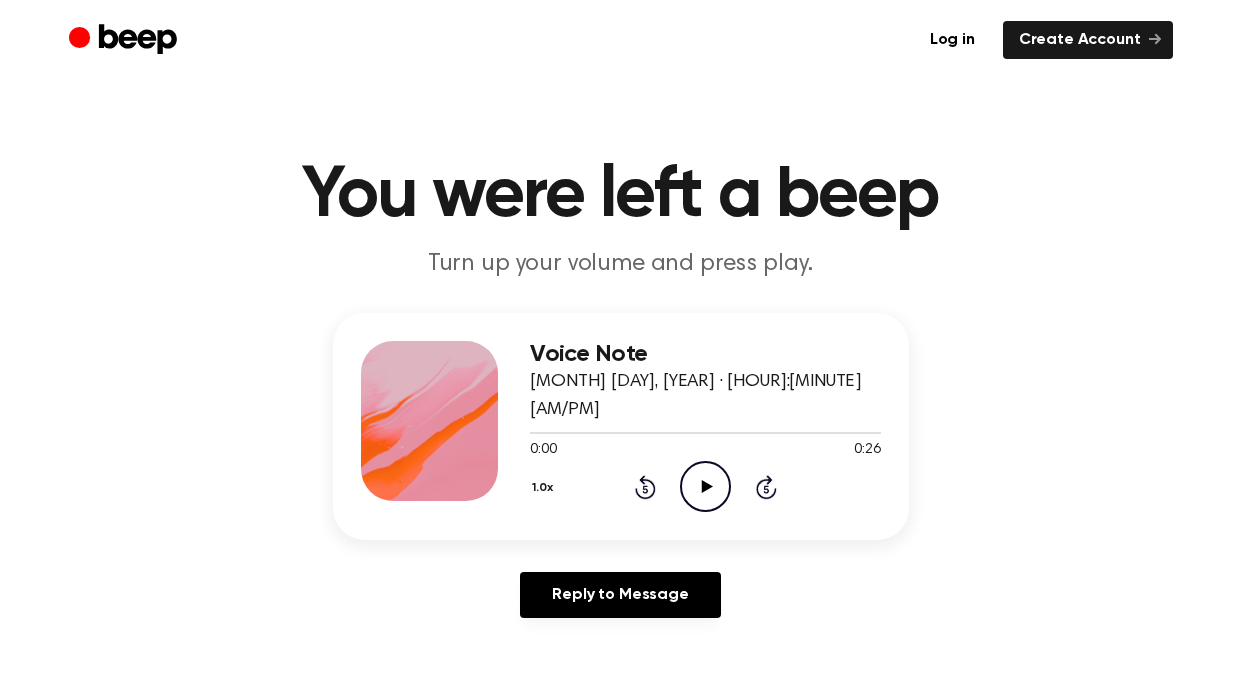 click on "Play Audio" 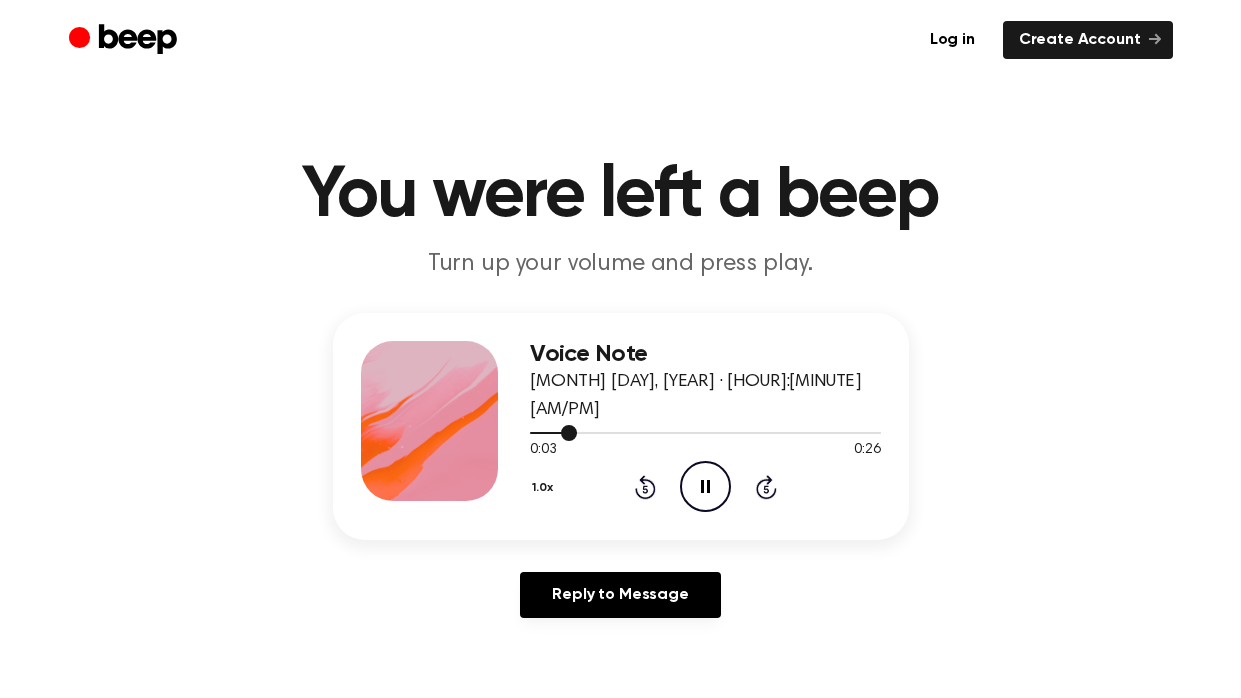 drag, startPoint x: 584, startPoint y: 410, endPoint x: 824, endPoint y: 407, distance: 240.01875 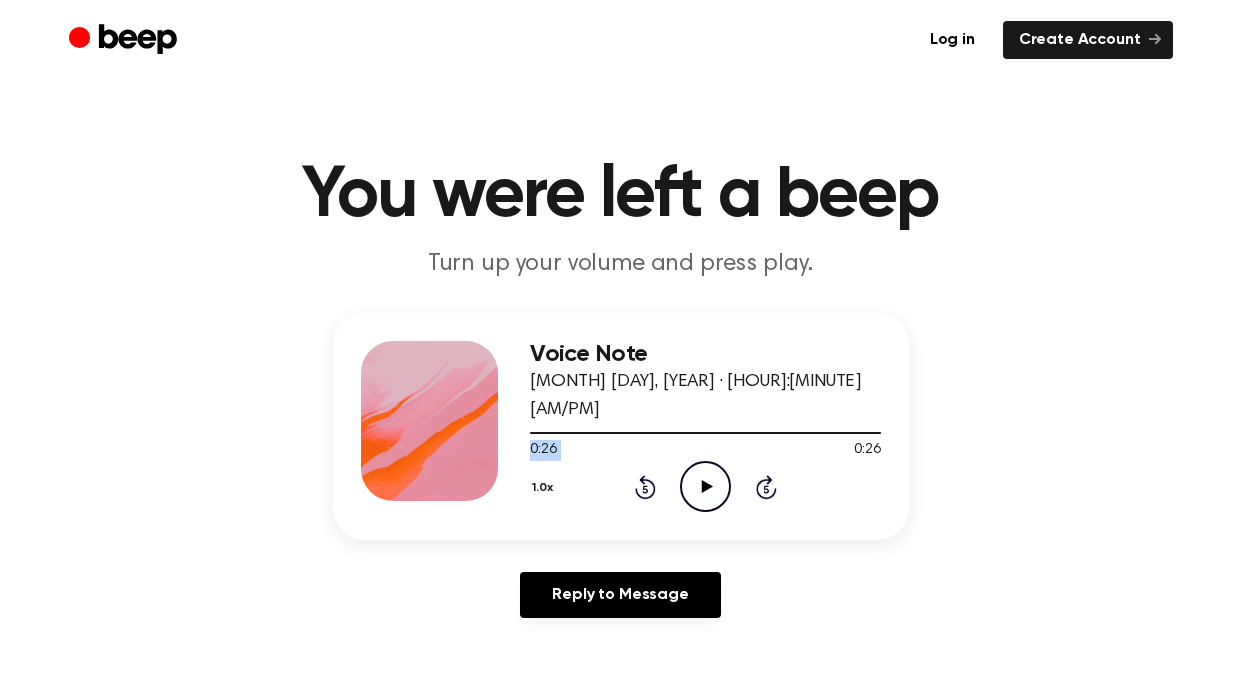 drag, startPoint x: 870, startPoint y: 418, endPoint x: 798, endPoint y: 424, distance: 72.249565 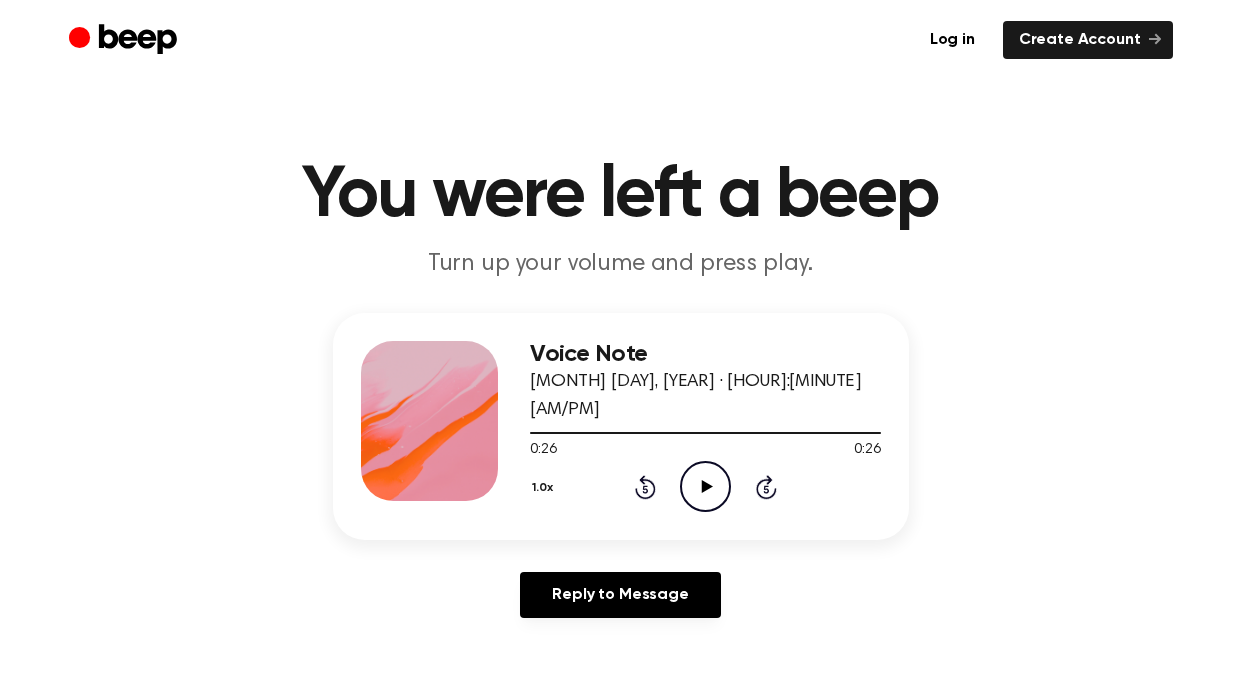 click on "0:26 0:26" at bounding box center [705, 450] 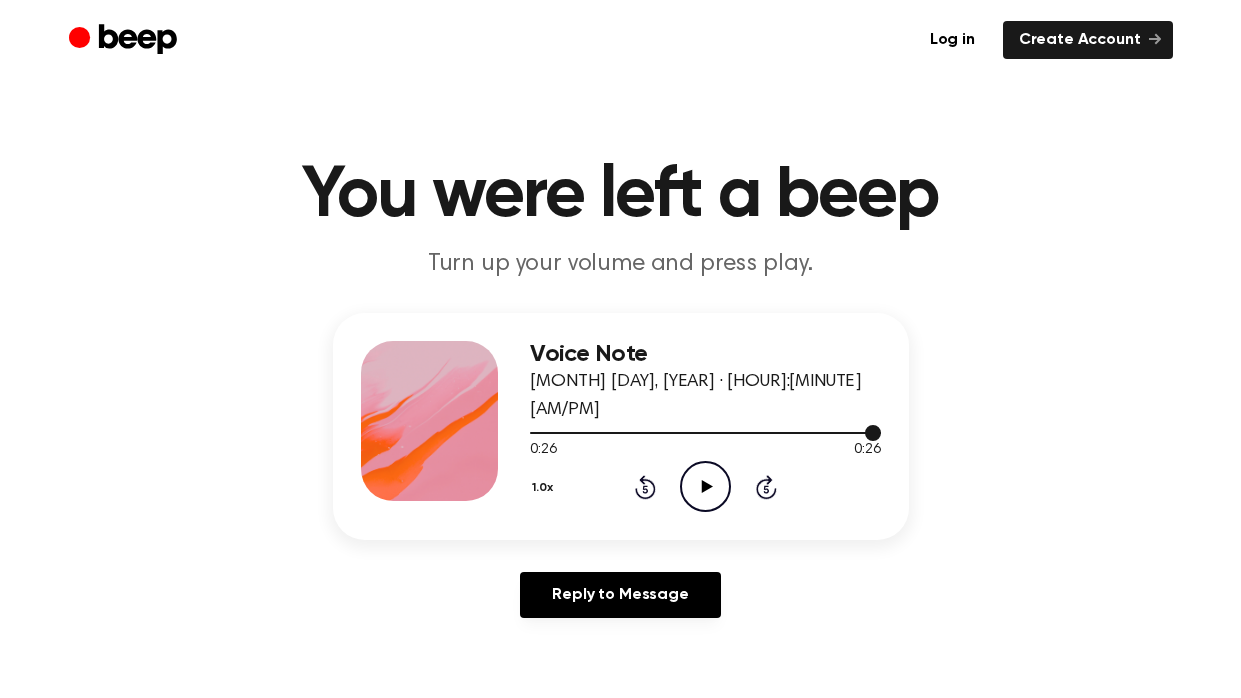 drag, startPoint x: 868, startPoint y: 413, endPoint x: 789, endPoint y: 413, distance: 79 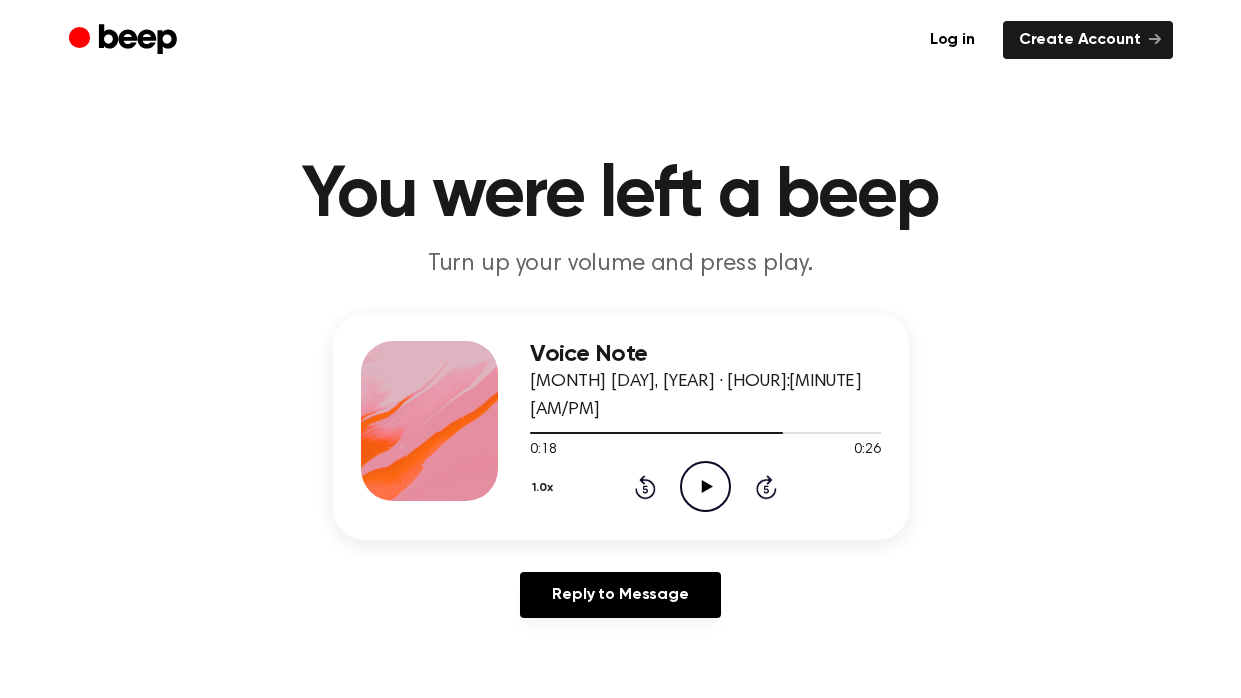 click on "Play Audio" 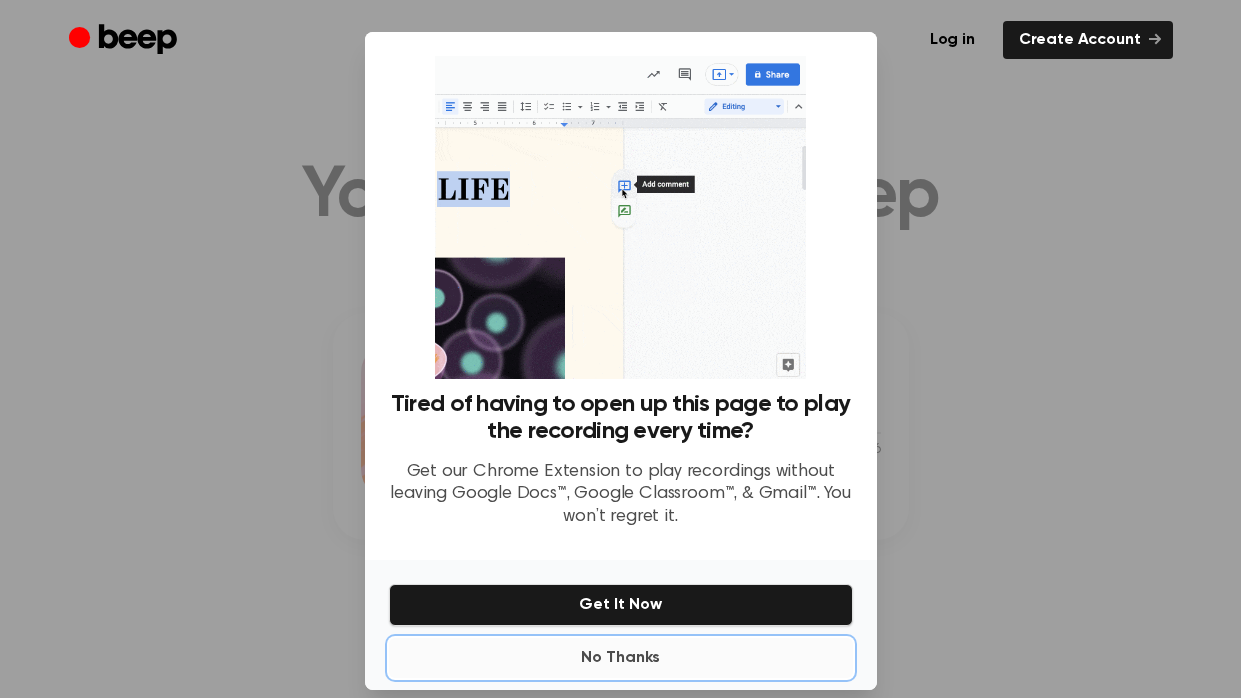 click on "No Thanks" at bounding box center (621, 658) 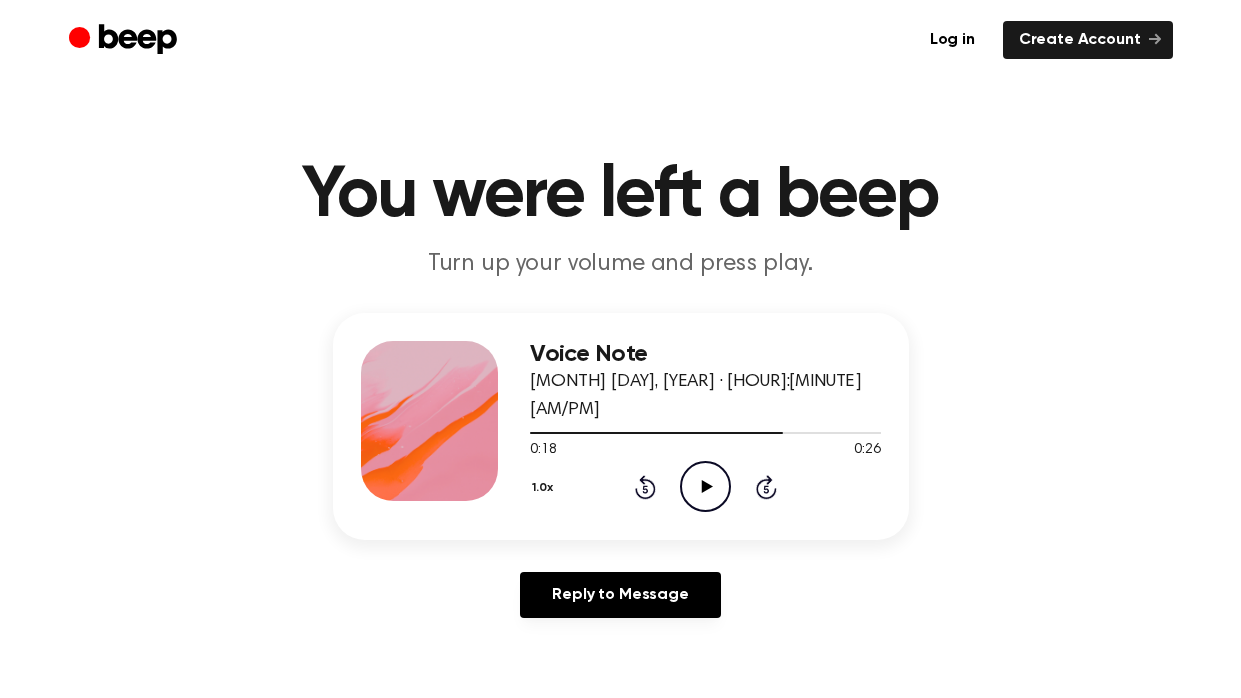 click on "Play Audio" 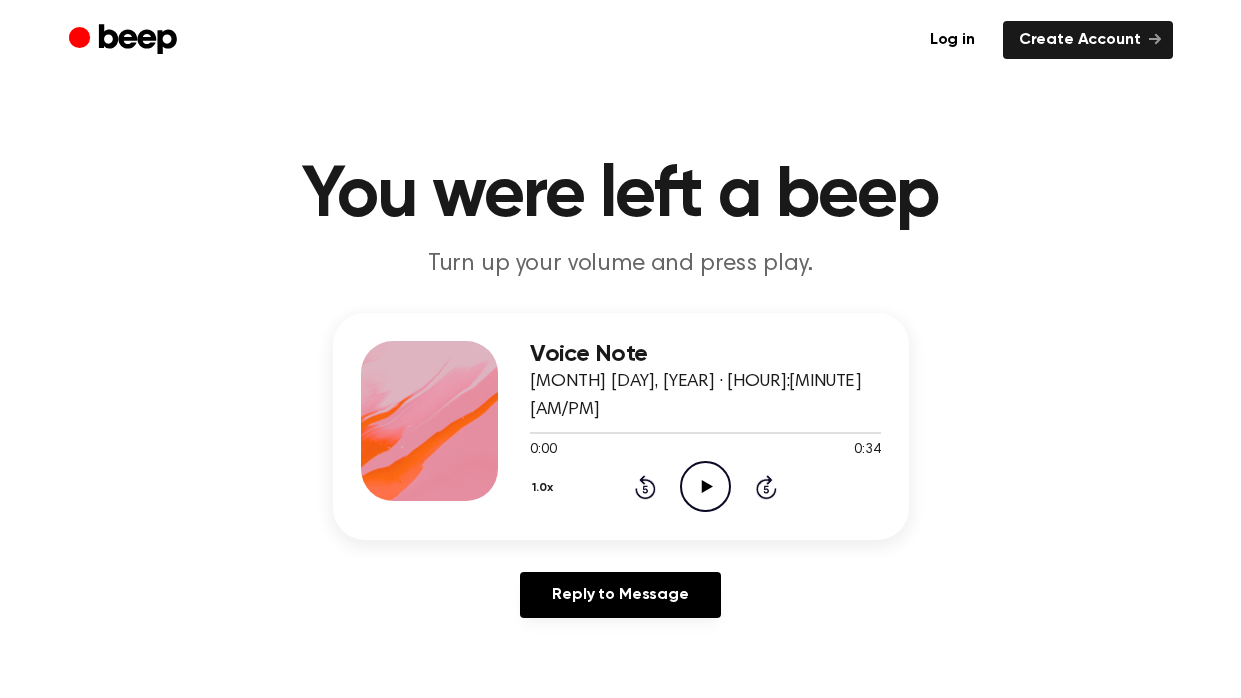 scroll, scrollTop: 0, scrollLeft: 0, axis: both 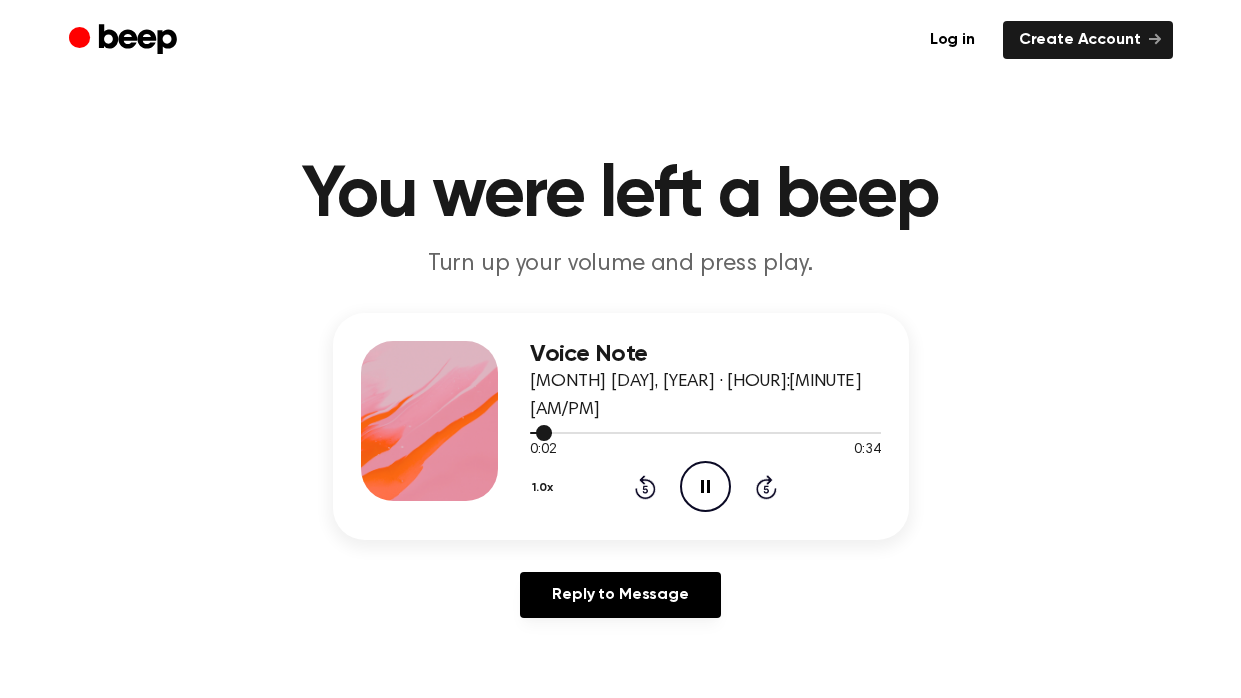 click at bounding box center (705, 433) 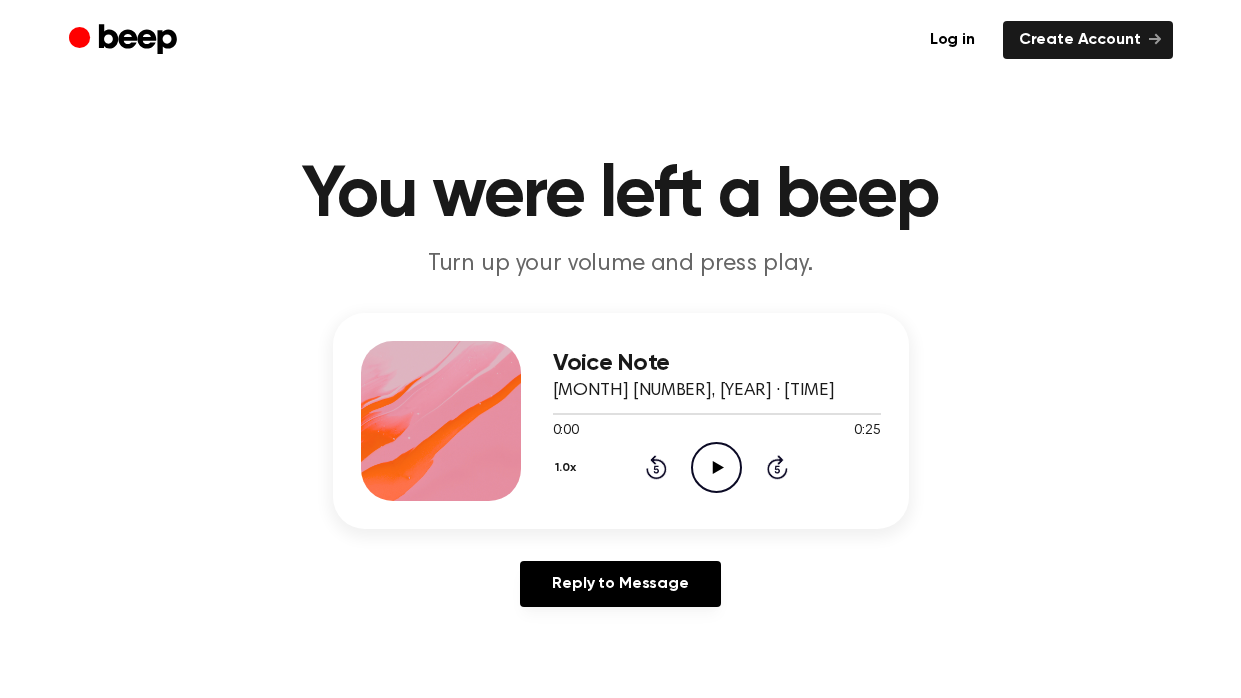 scroll, scrollTop: 0, scrollLeft: 0, axis: both 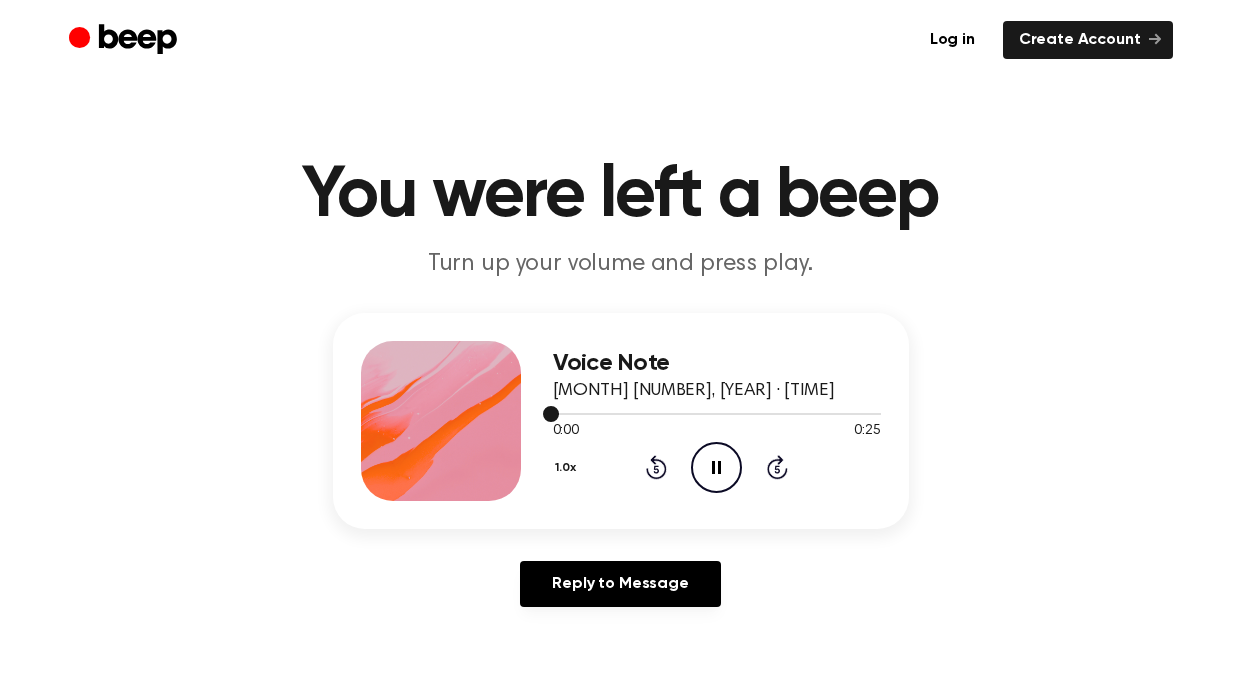 click at bounding box center [717, 413] 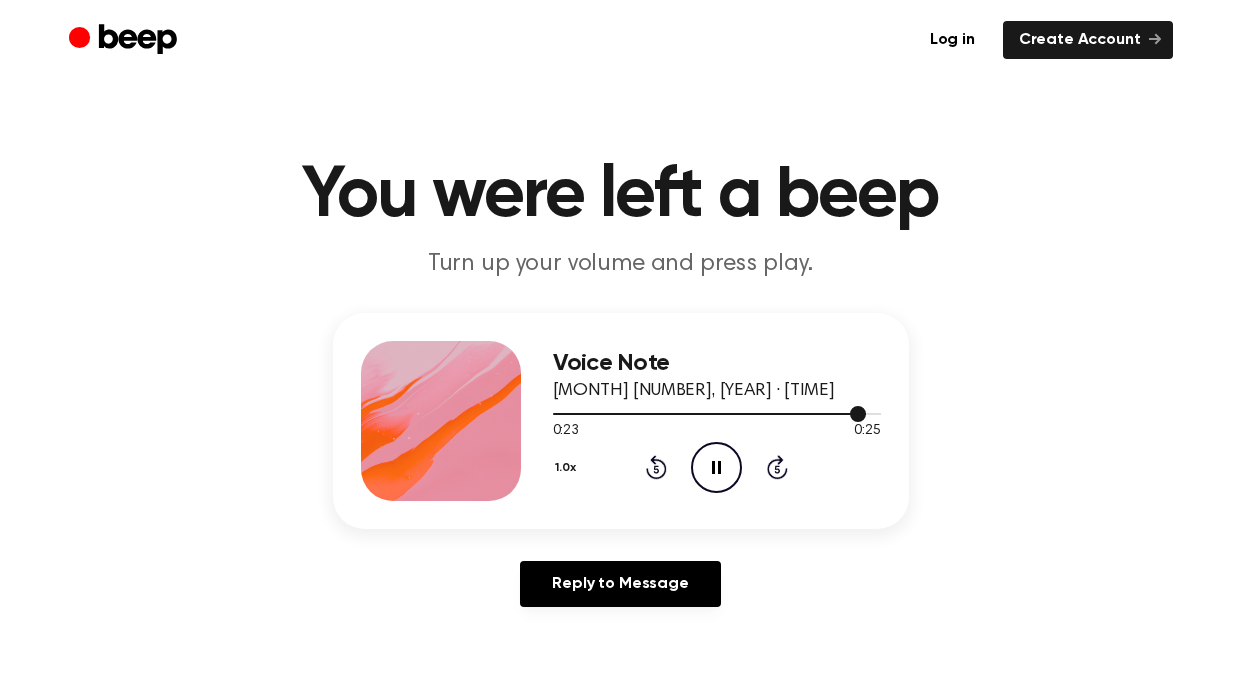 click at bounding box center [717, 413] 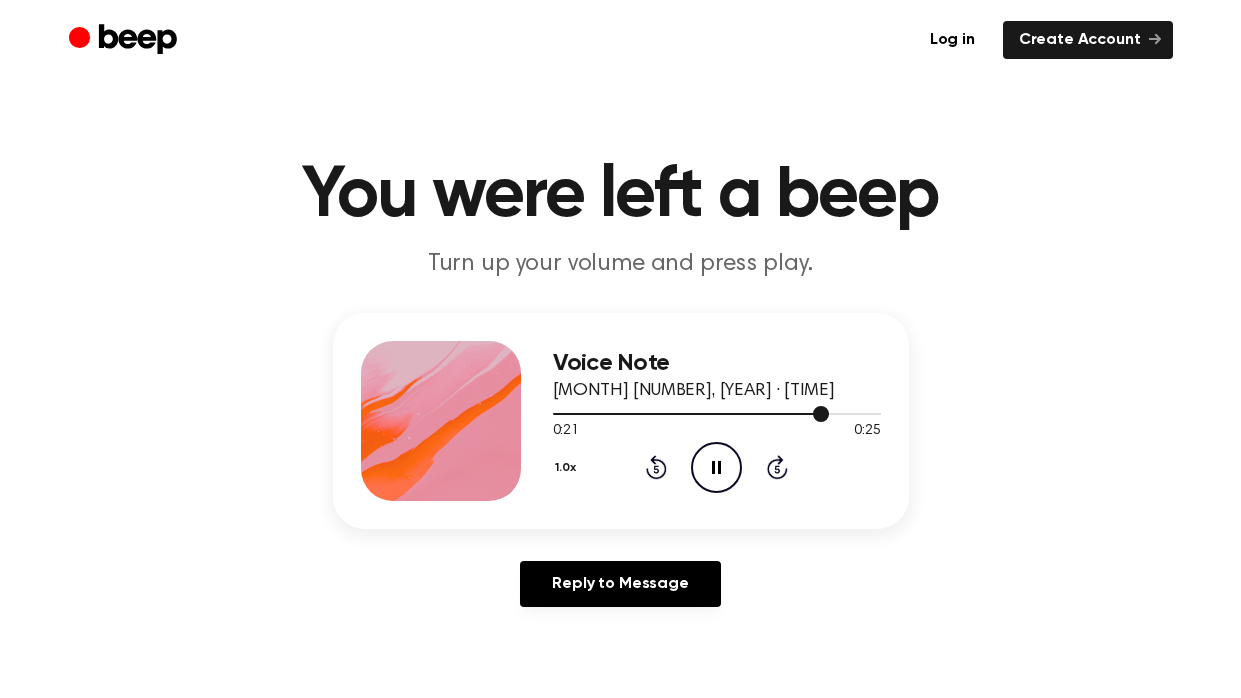 click at bounding box center (717, 413) 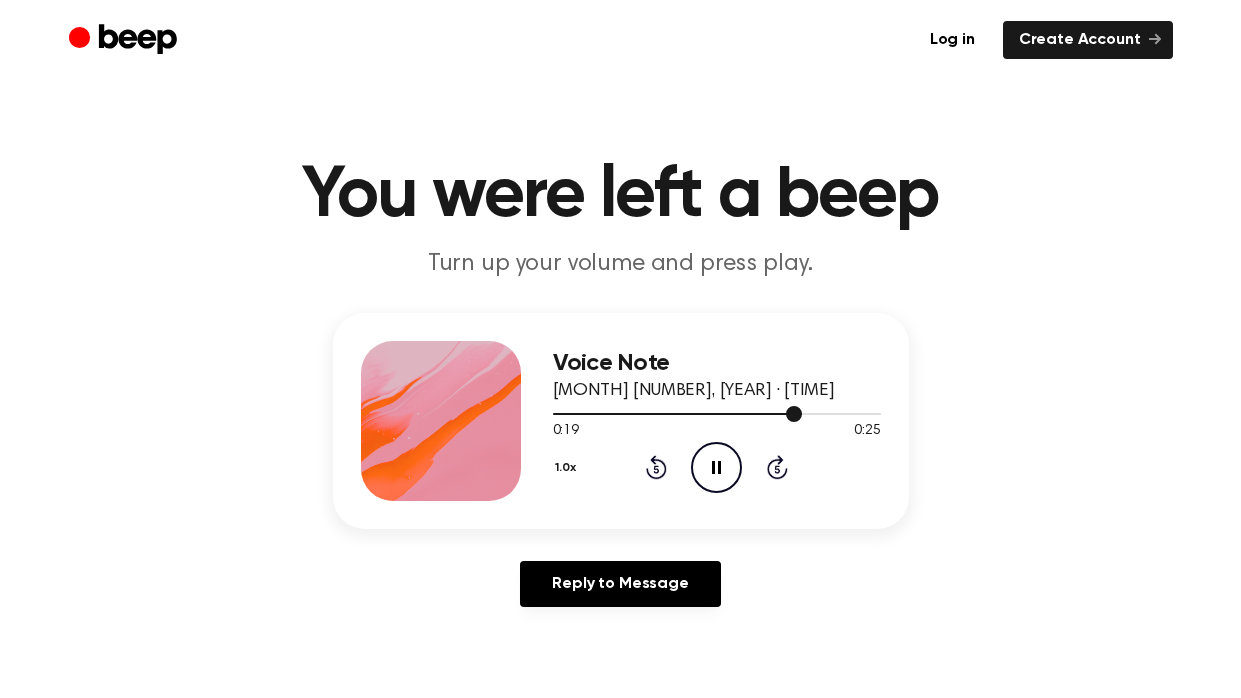 click at bounding box center [678, 414] 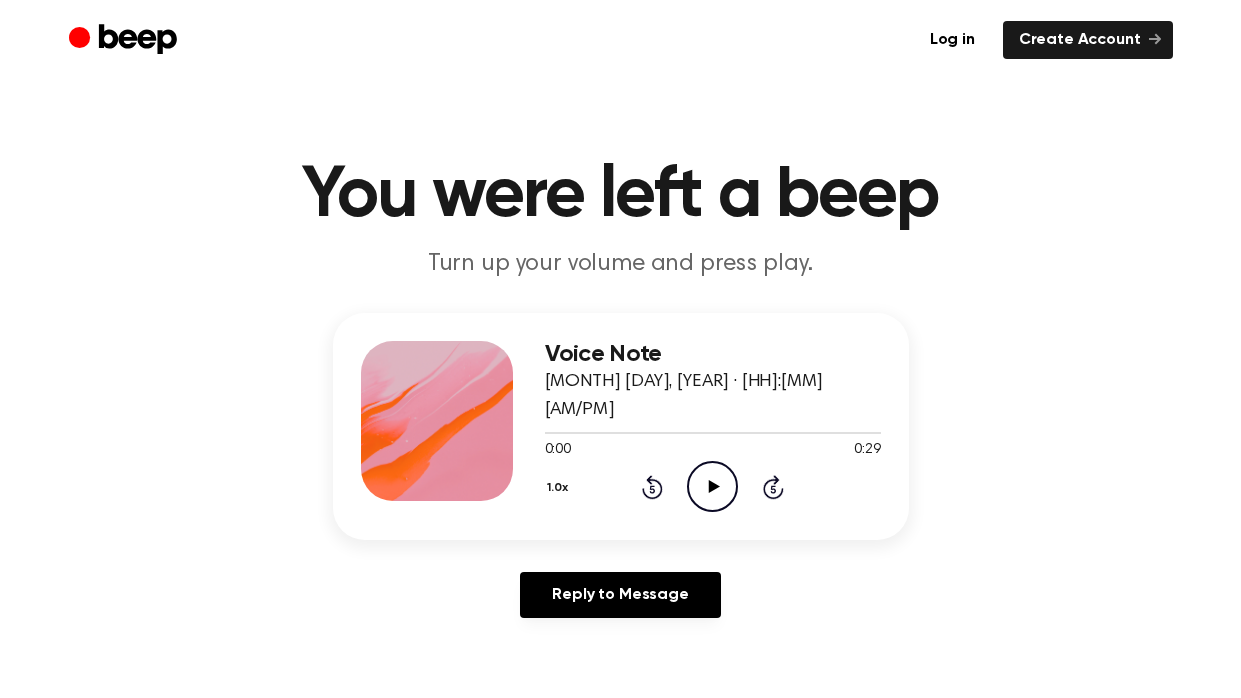 scroll, scrollTop: 0, scrollLeft: 0, axis: both 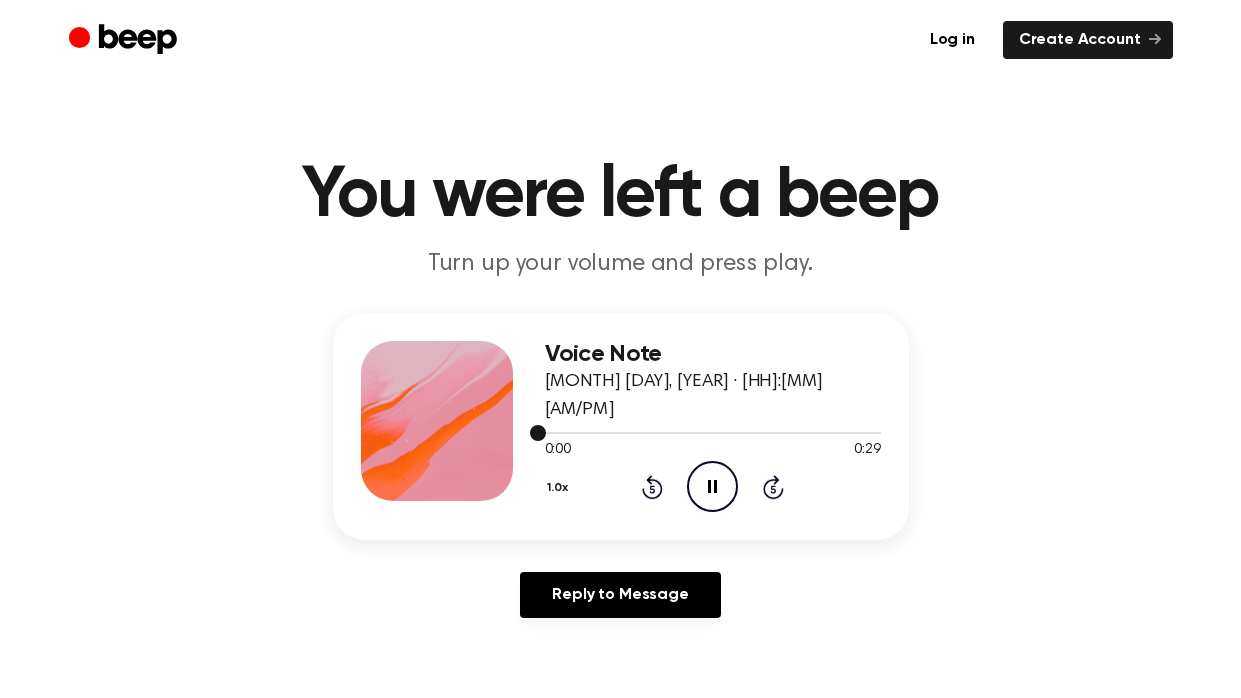 click at bounding box center (713, 432) 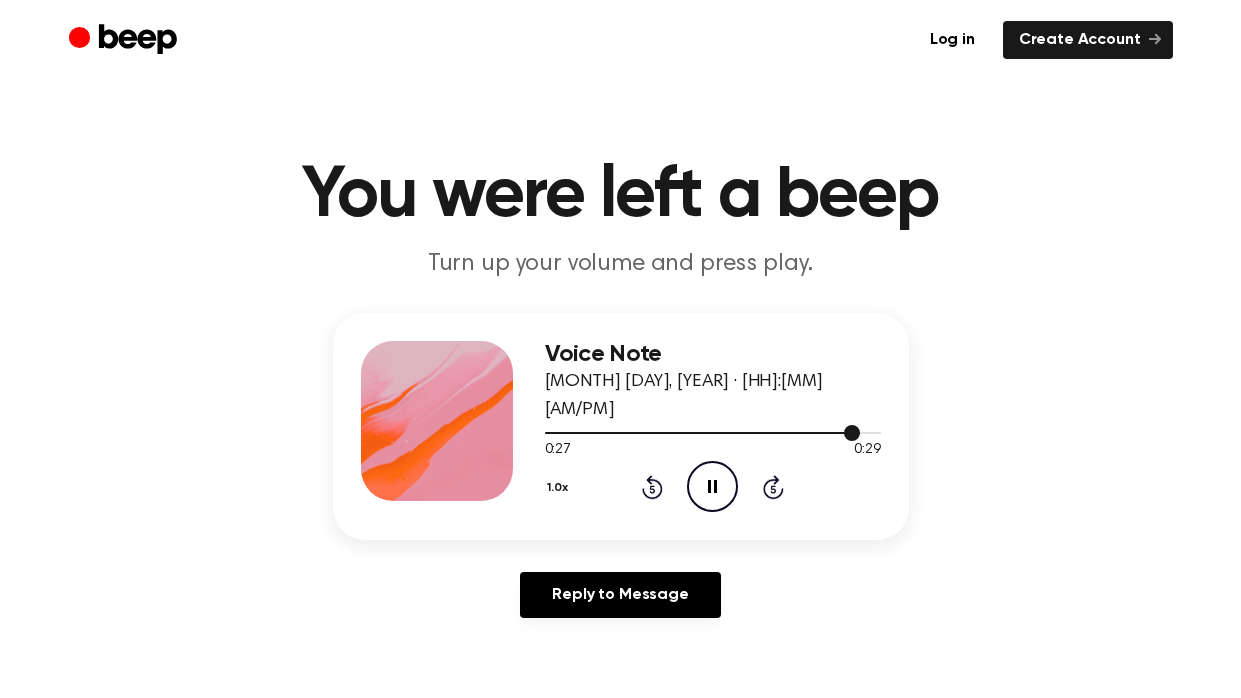 click at bounding box center [713, 432] 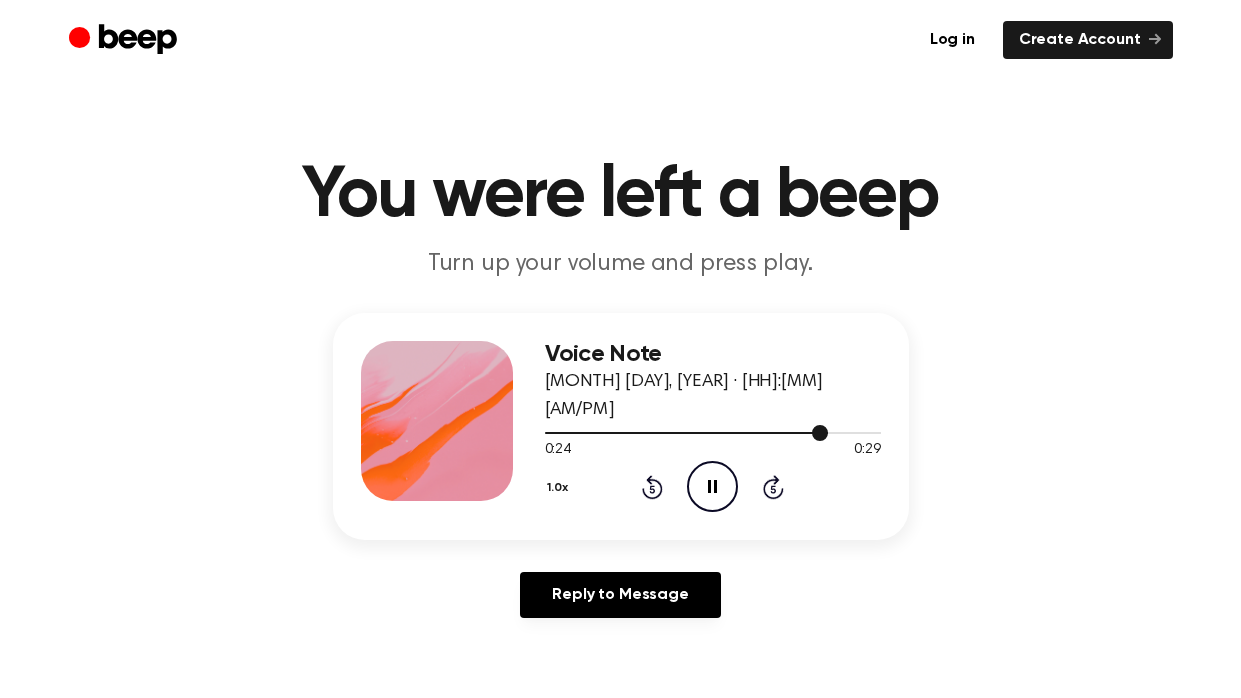 click at bounding box center [687, 433] 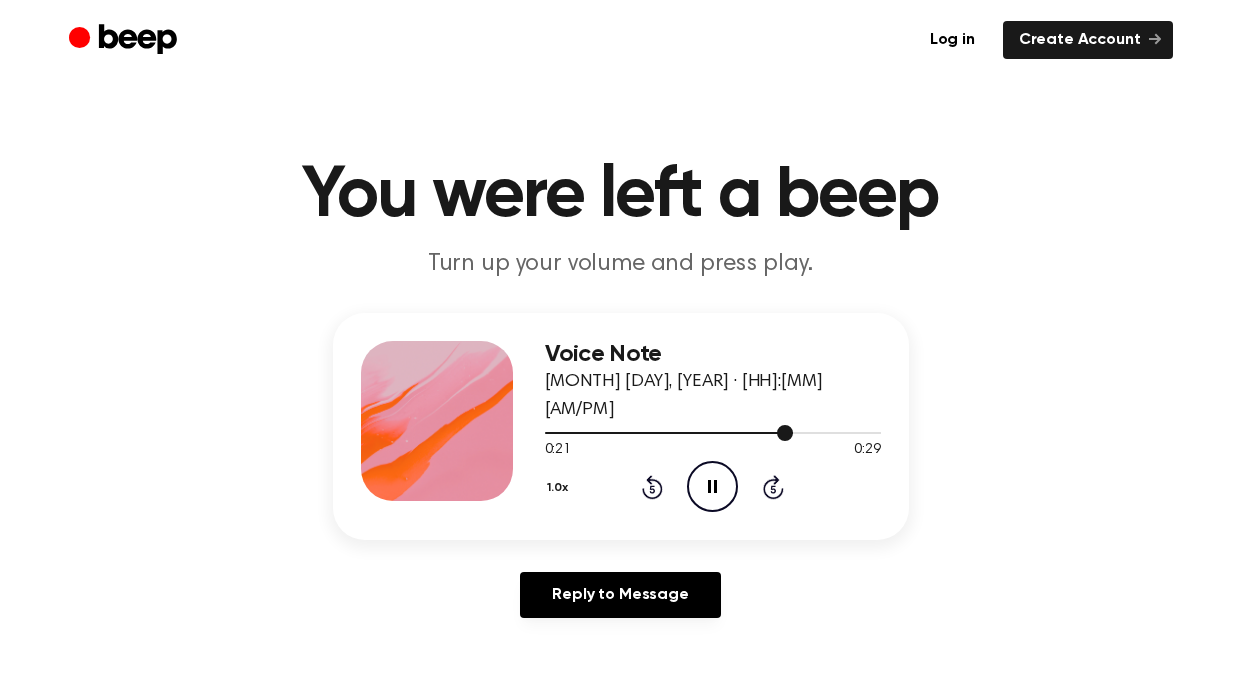 click at bounding box center (713, 432) 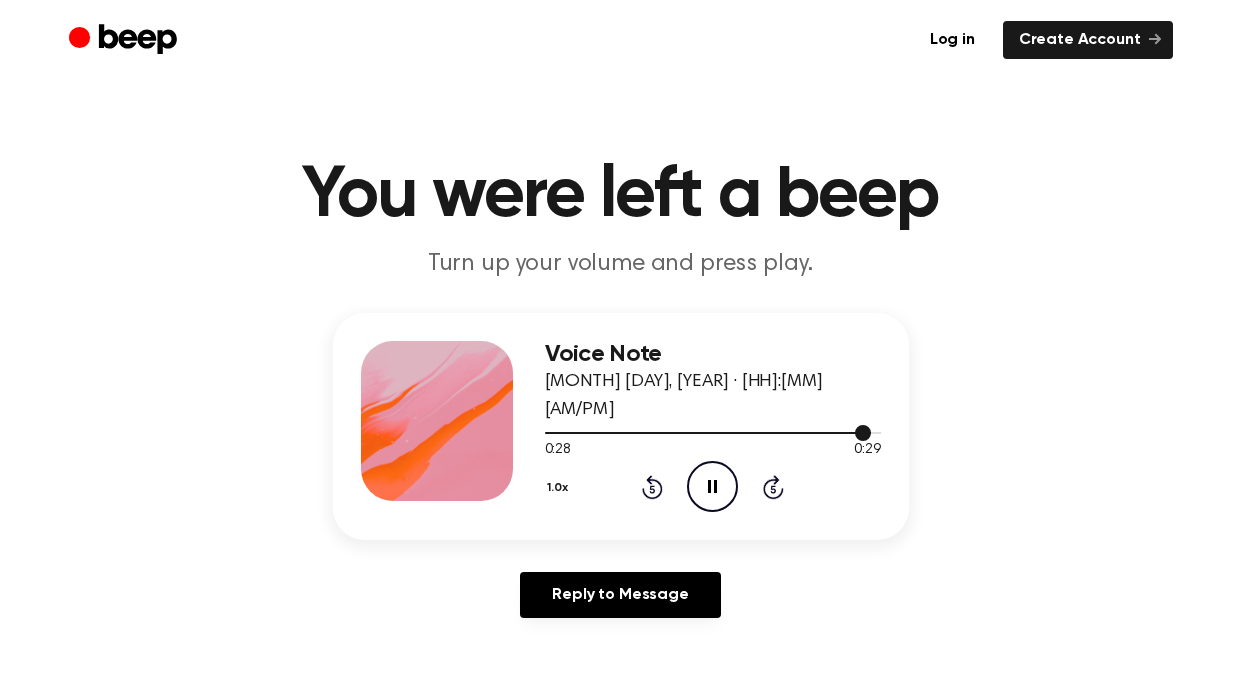click at bounding box center (708, 433) 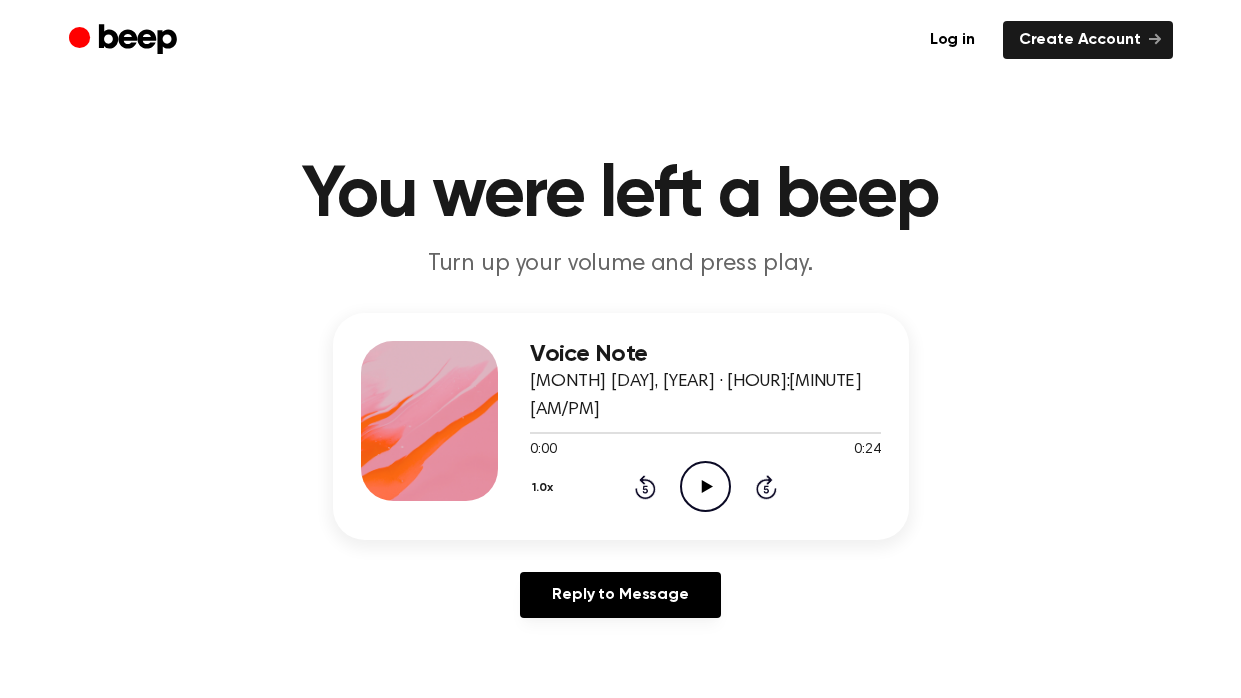 scroll, scrollTop: 0, scrollLeft: 0, axis: both 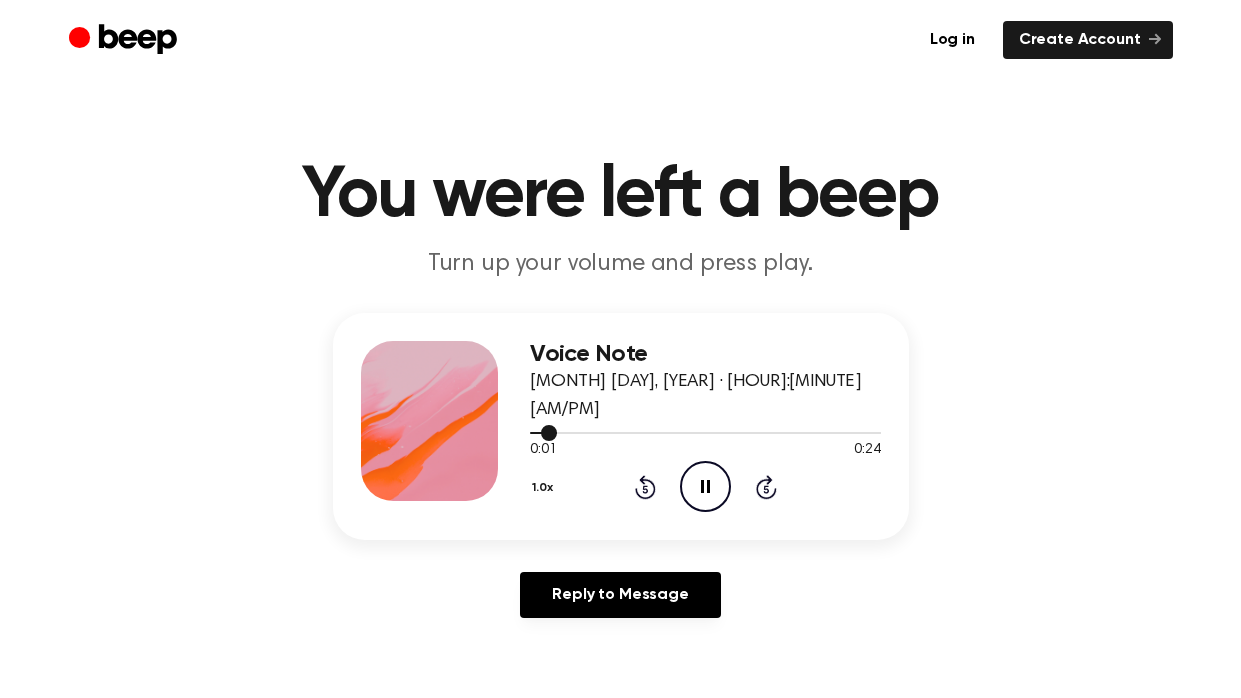 drag, startPoint x: 630, startPoint y: 407, endPoint x: 818, endPoint y: 416, distance: 188.2153 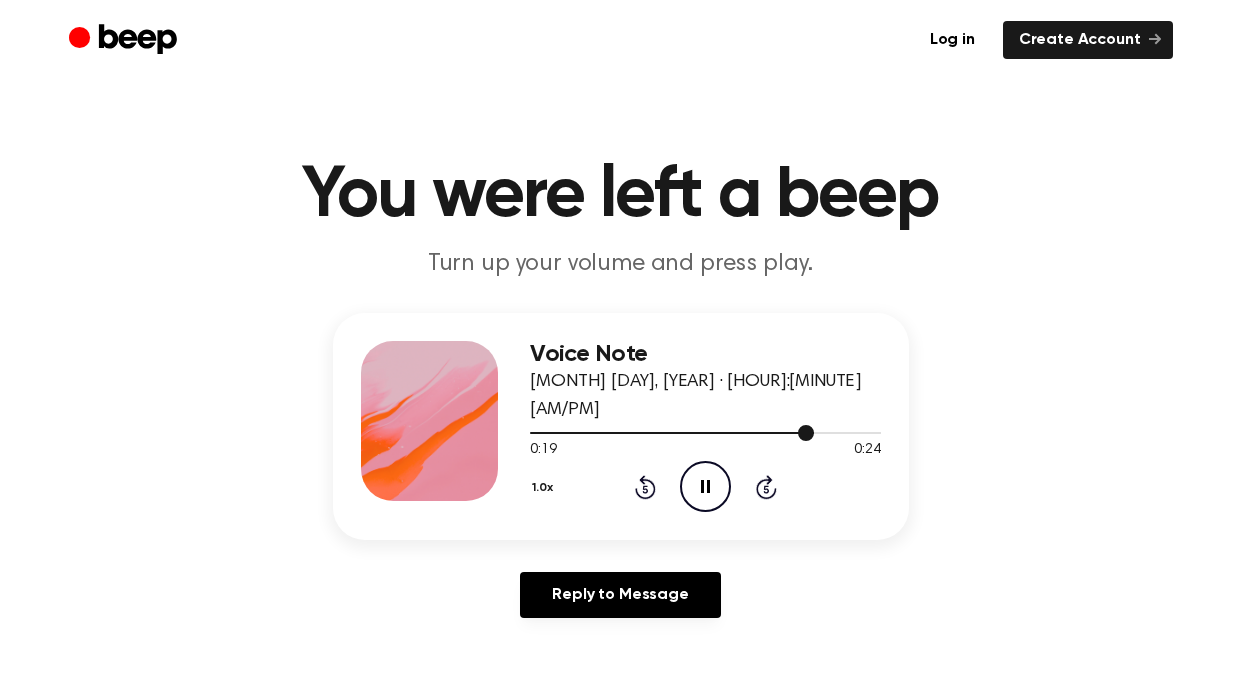 click at bounding box center [705, 432] 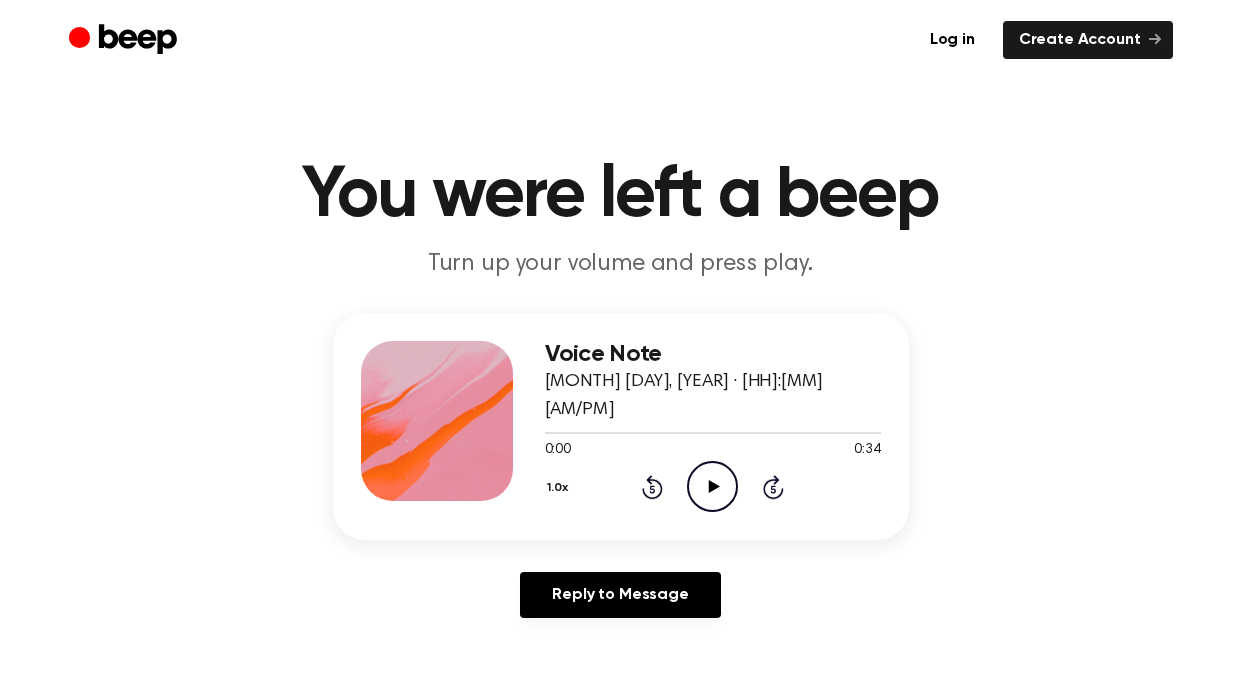 scroll, scrollTop: 0, scrollLeft: 0, axis: both 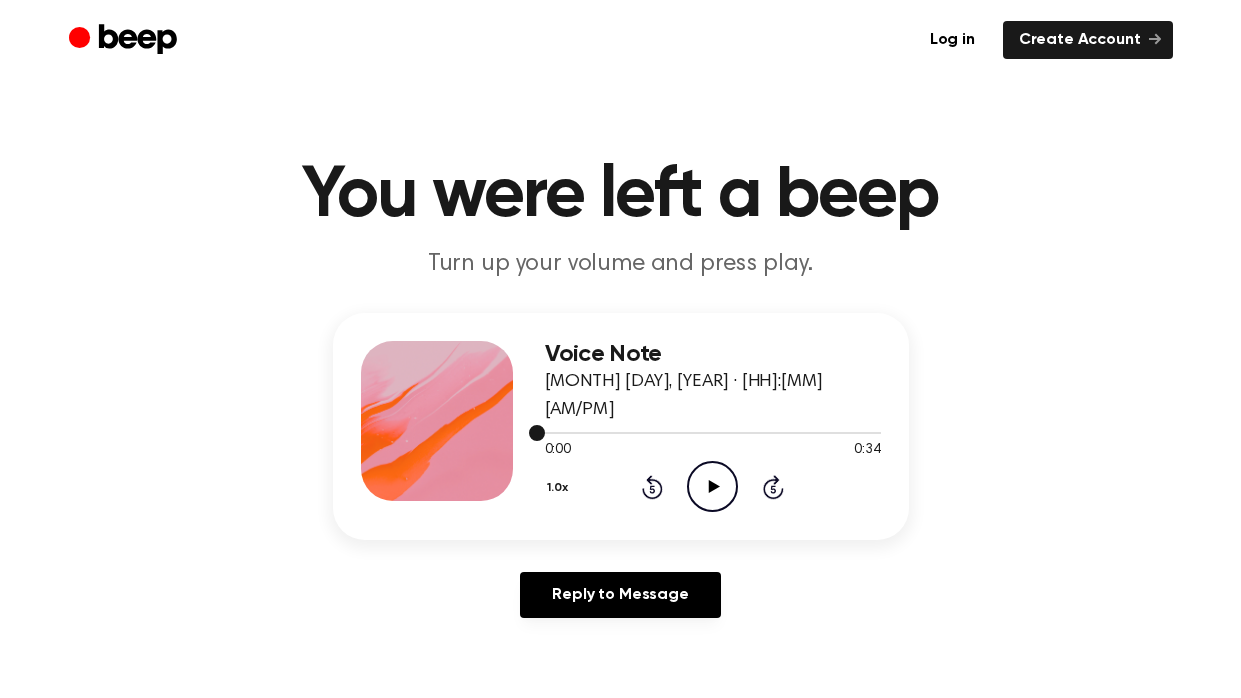 click at bounding box center [713, 433] 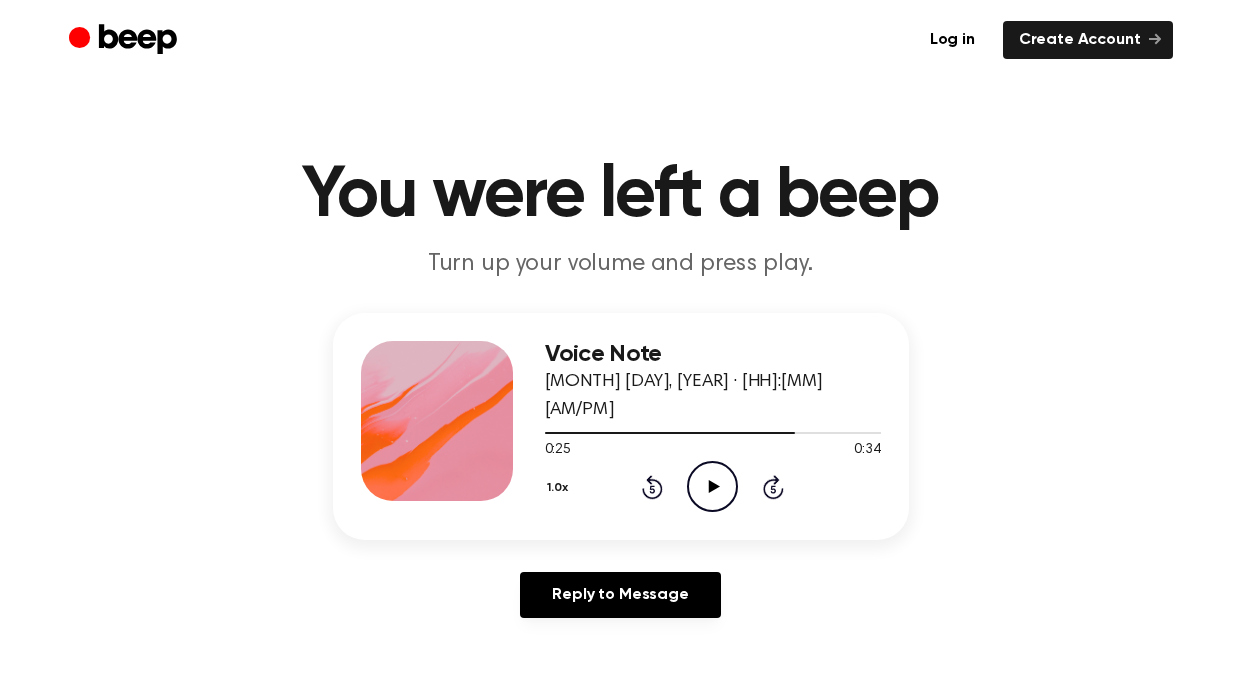 click on "Play Audio" 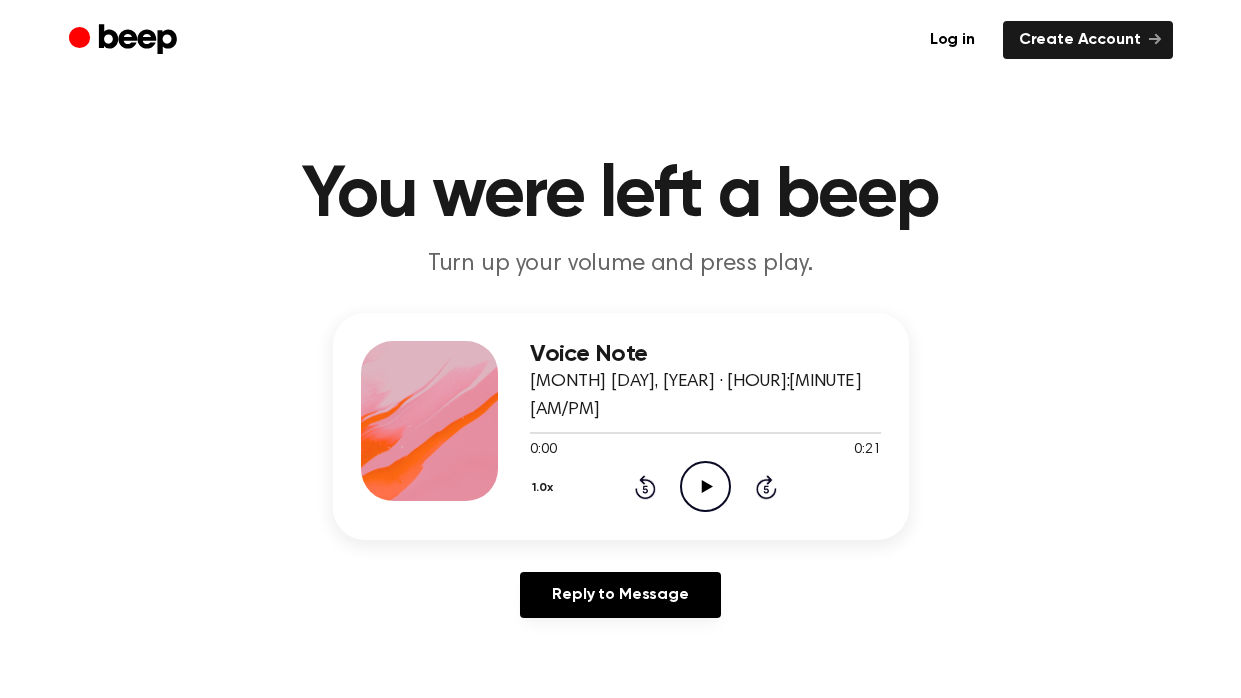 scroll, scrollTop: 0, scrollLeft: 0, axis: both 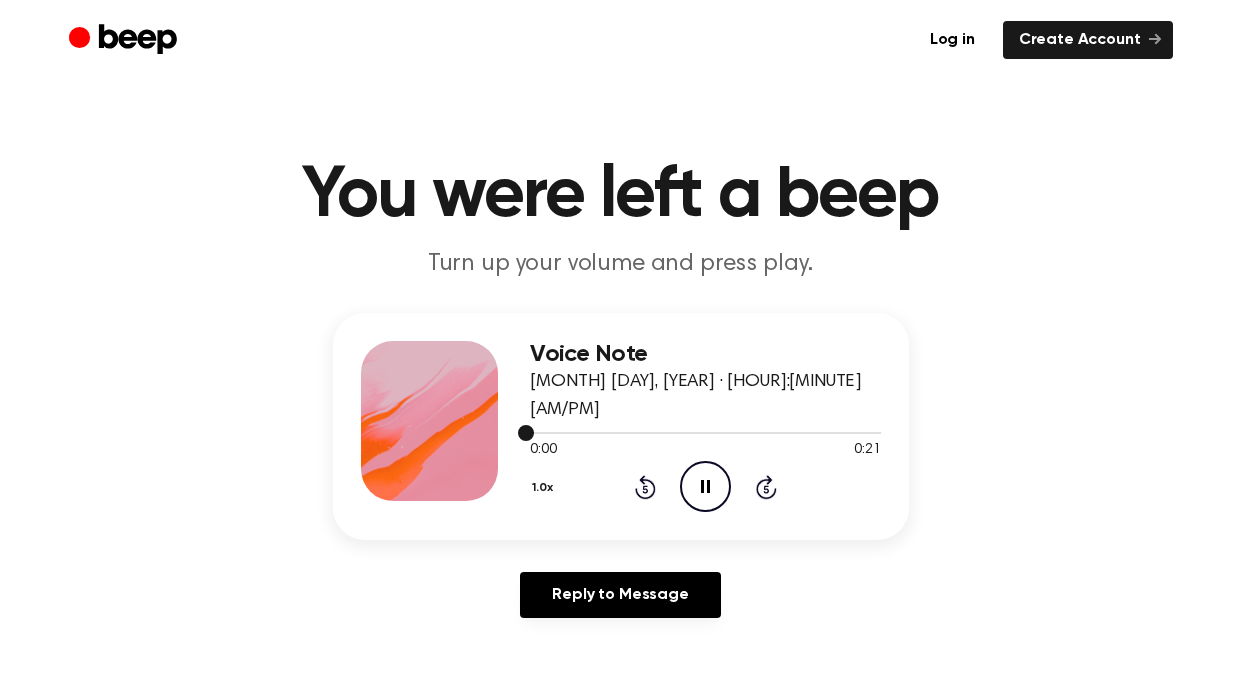 click at bounding box center (705, 432) 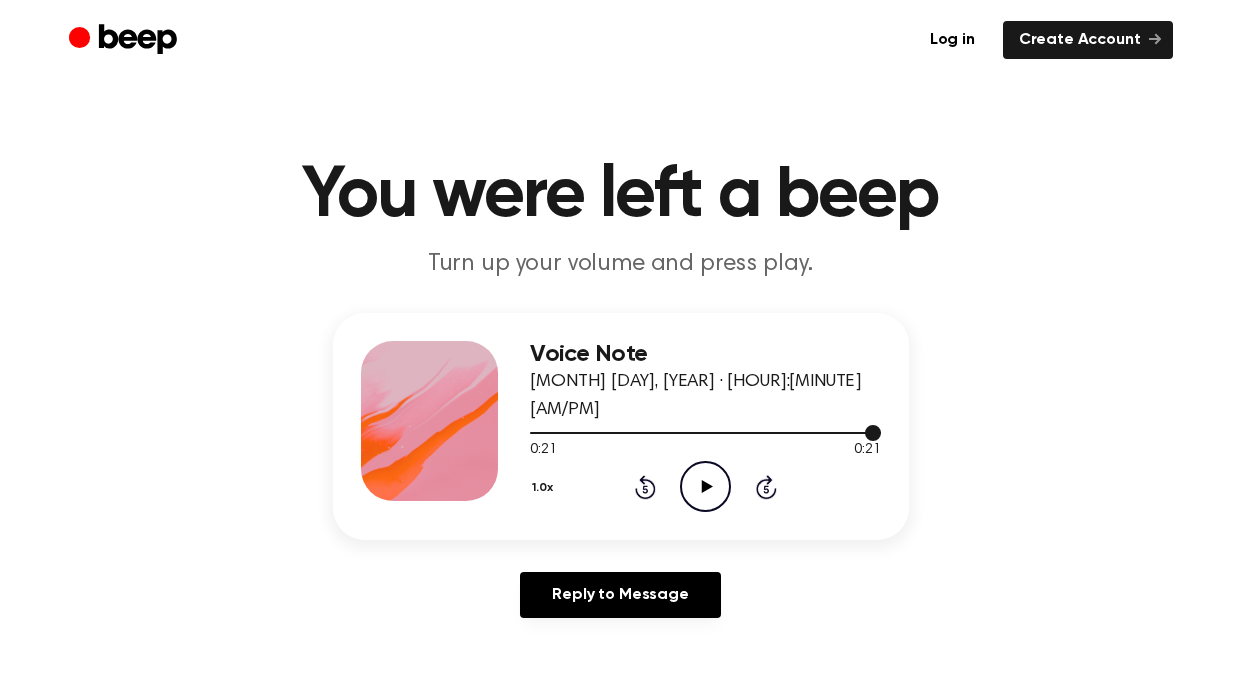click at bounding box center (705, 433) 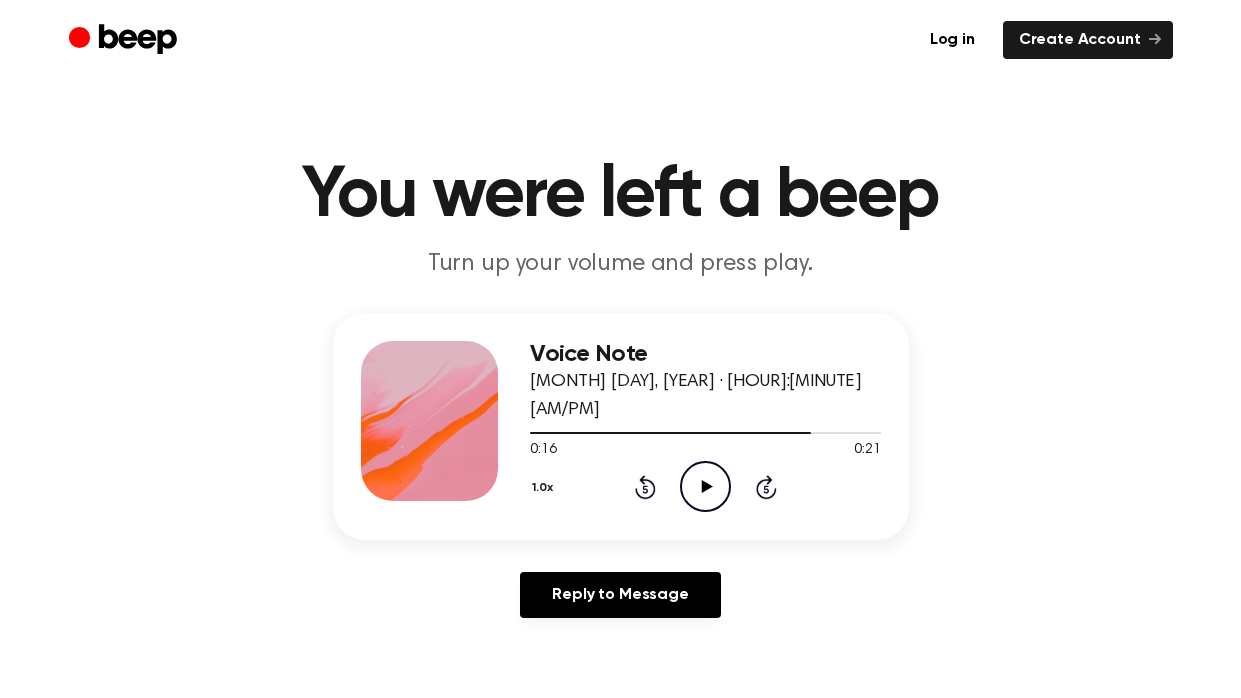 click on "Play Audio" 